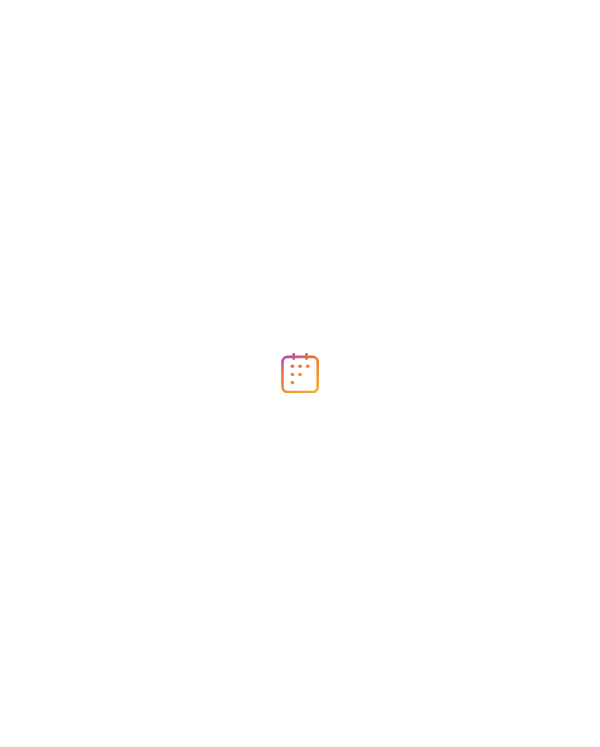 scroll, scrollTop: 0, scrollLeft: 0, axis: both 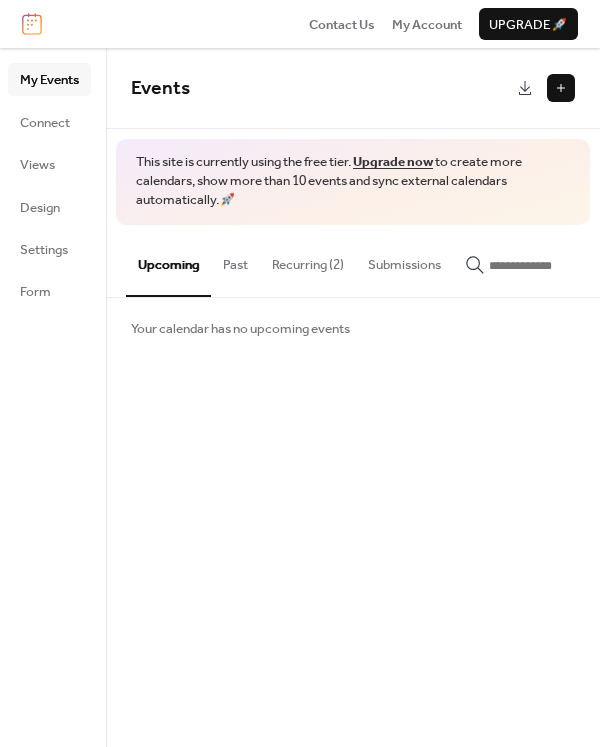 click on "Recurring (2)" at bounding box center (308, 260) 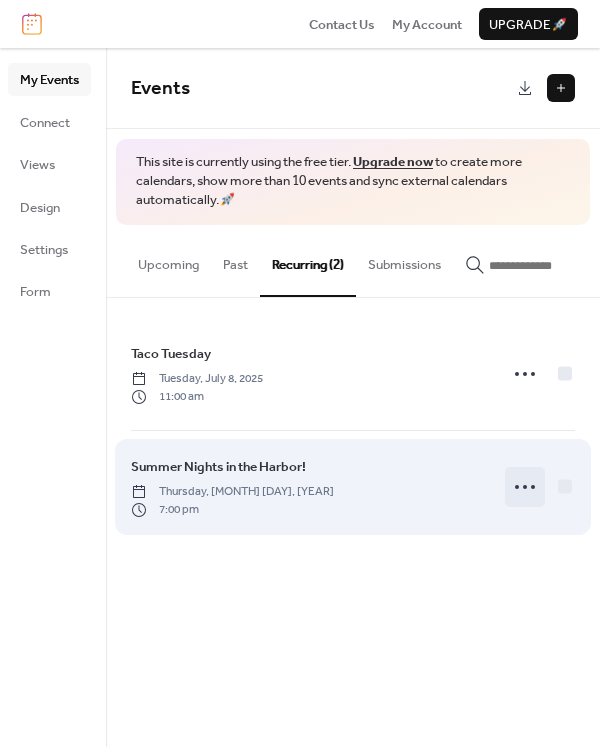 click 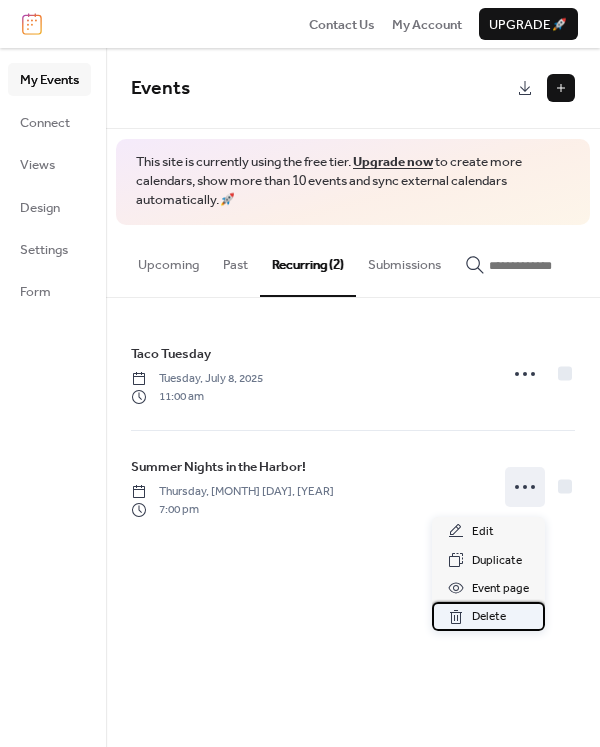 click on "Delete" at bounding box center (489, 617) 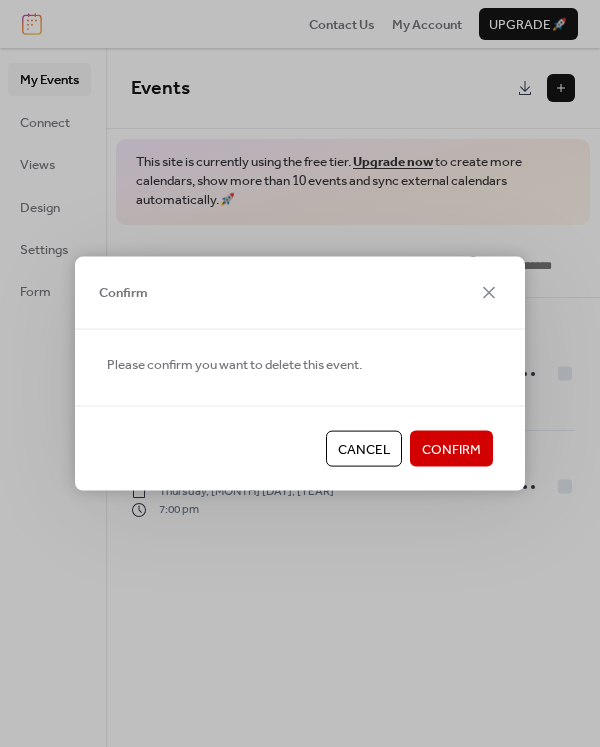 click on "Confirm" at bounding box center (451, 450) 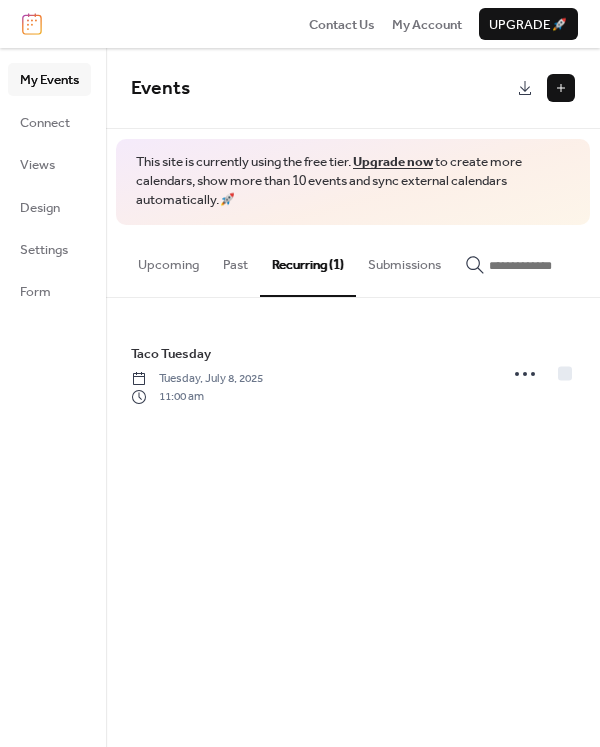 click on "Events This site is currently using the free tier.   Upgrade now   to create more calendars, show more than 10 events and sync external calendars automatically. 🚀 Upcoming Past Recurring (1) Submissions Your calendar has no upcoming events Taco Tuesday Tuesday, July 8, 2025 11:00 am Cancel" at bounding box center [353, 397] 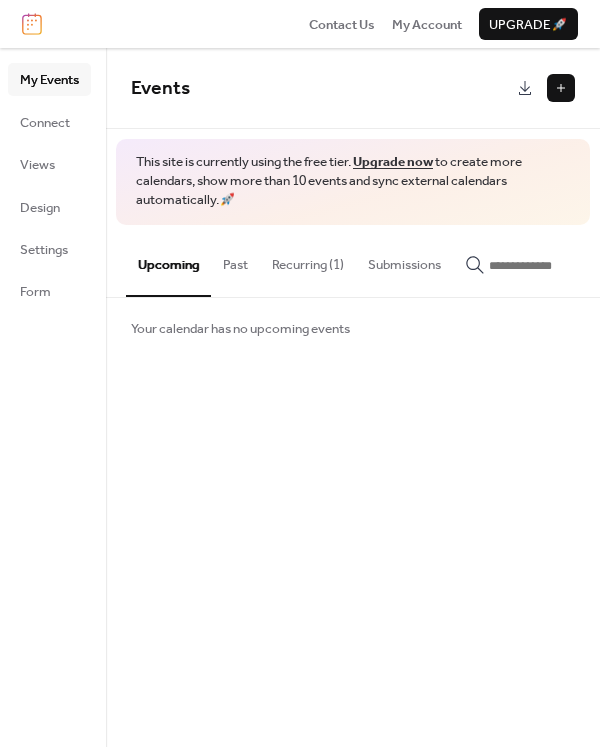 click at bounding box center (561, 88) 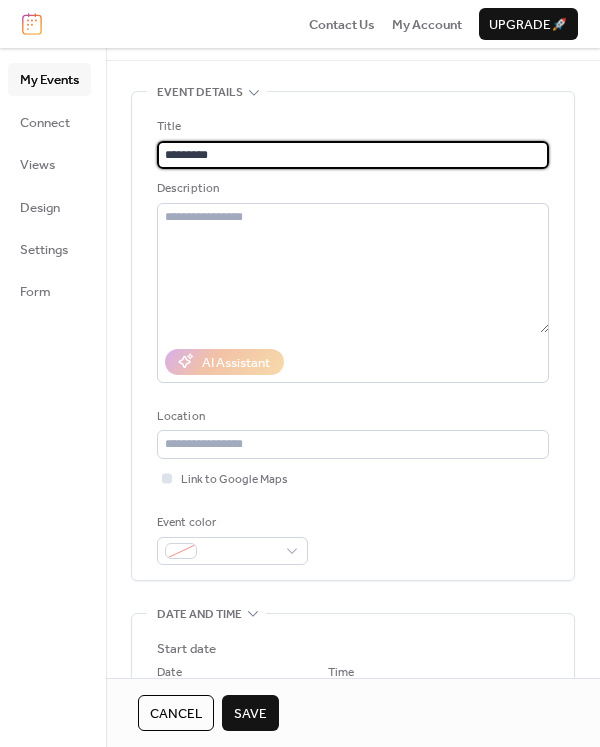 scroll, scrollTop: 0, scrollLeft: 0, axis: both 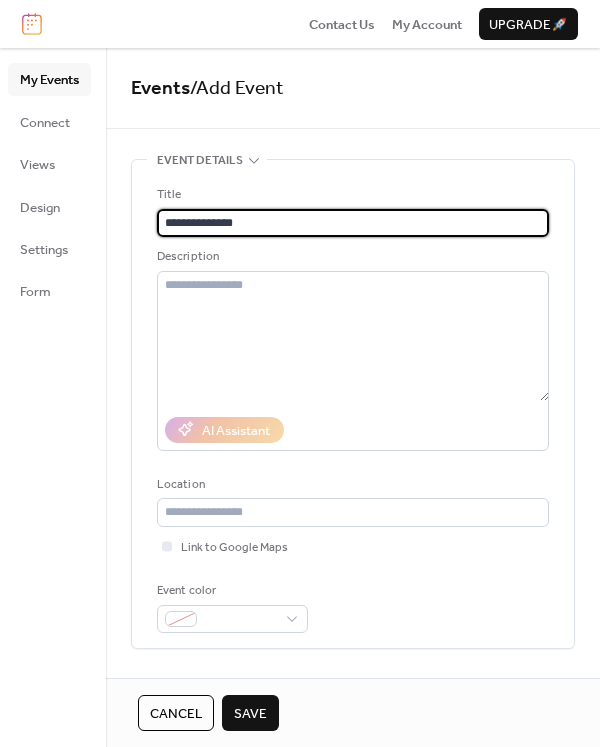type on "**********" 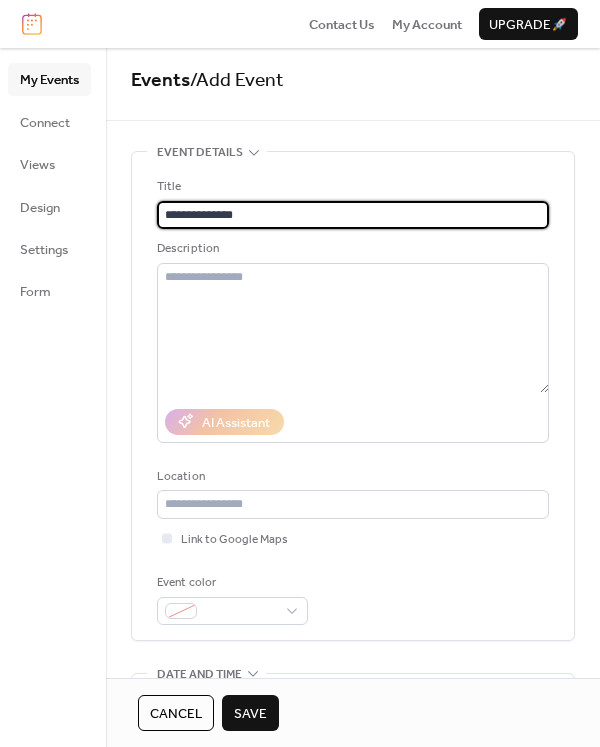 scroll, scrollTop: 0, scrollLeft: 0, axis: both 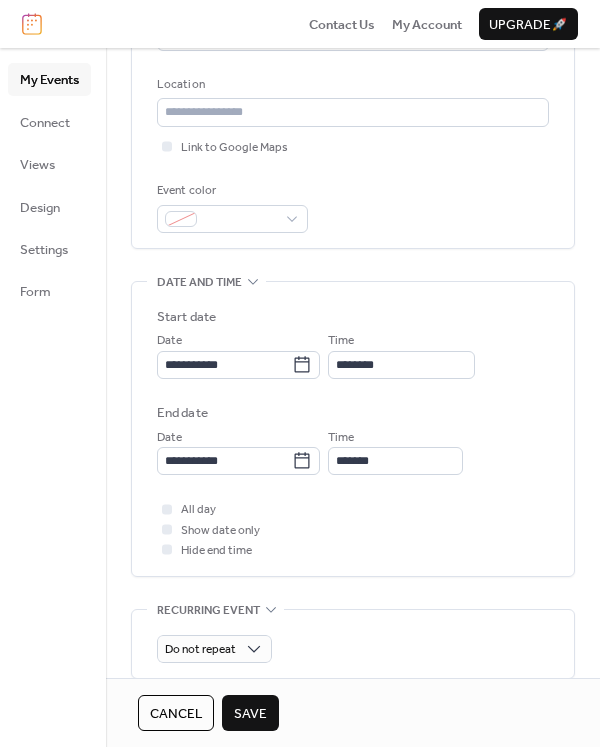 click on "Location" at bounding box center [351, 85] 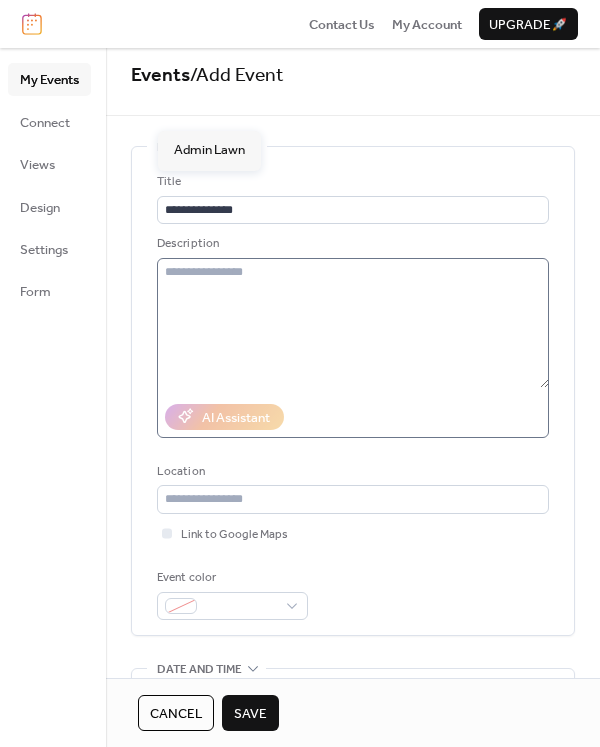 scroll, scrollTop: 0, scrollLeft: 0, axis: both 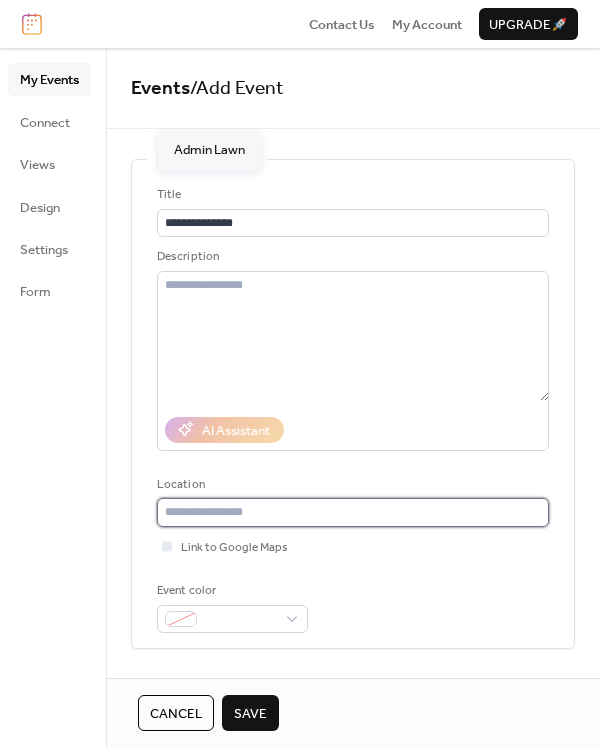 click at bounding box center (353, 512) 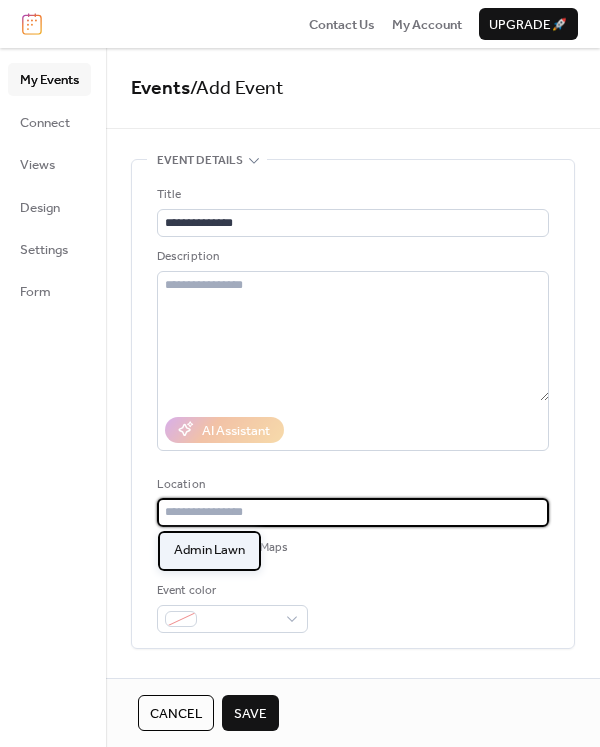 click on "Admin Lawn" at bounding box center [209, 551] 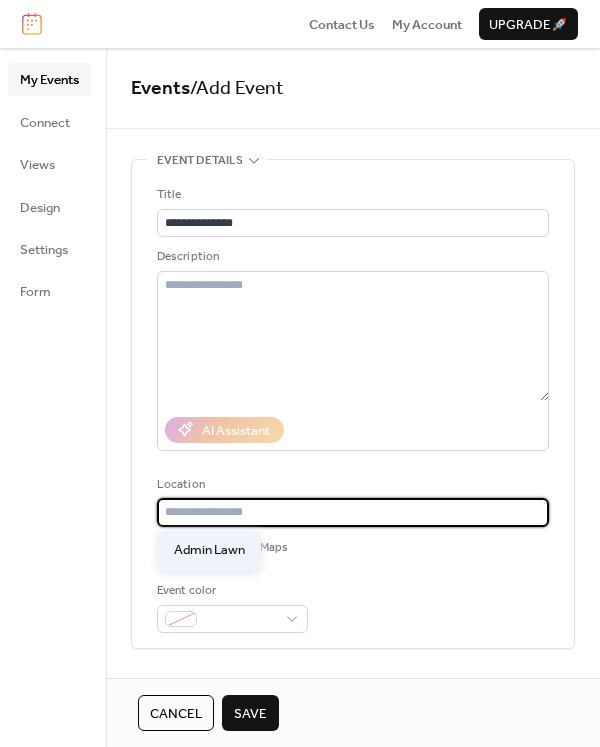 type on "**********" 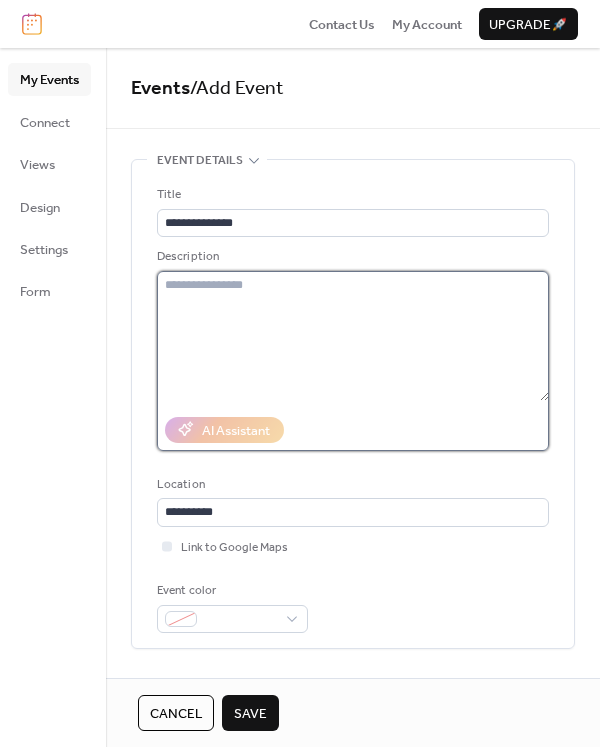 click at bounding box center (353, 336) 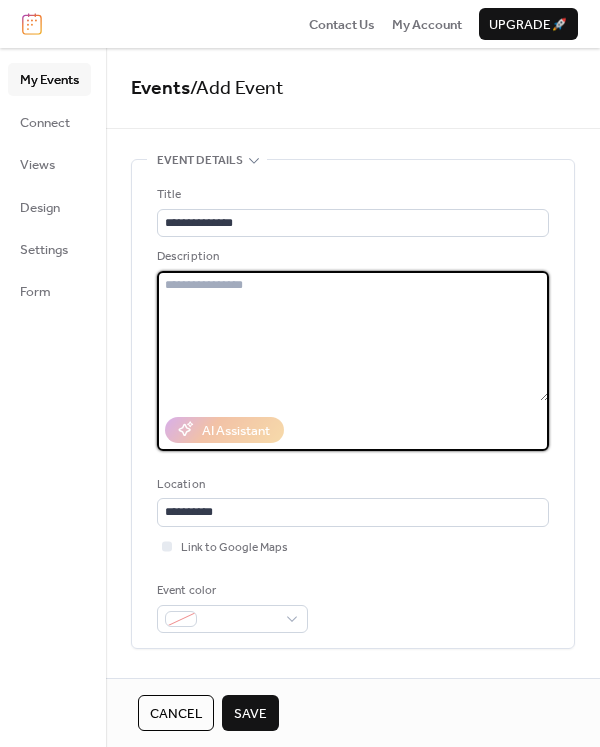 click at bounding box center (353, 336) 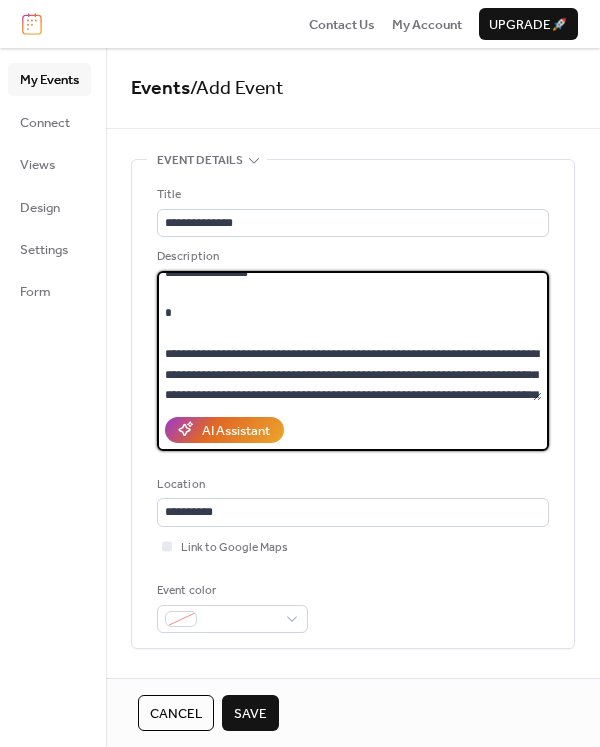 scroll, scrollTop: 0, scrollLeft: 0, axis: both 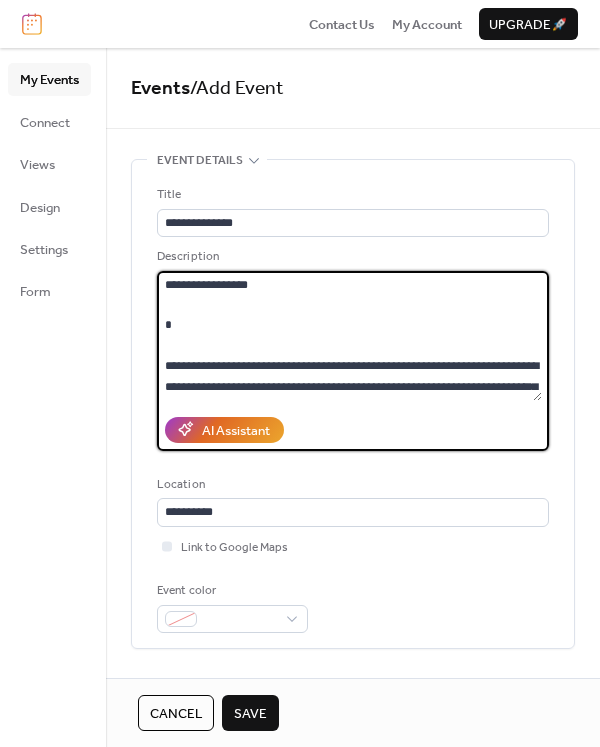 click on "**********" at bounding box center [349, 336] 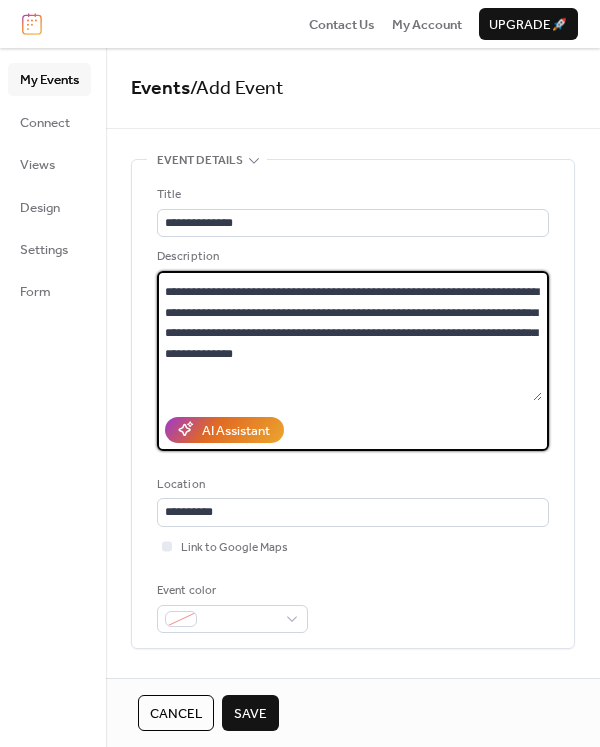 scroll, scrollTop: 67, scrollLeft: 0, axis: vertical 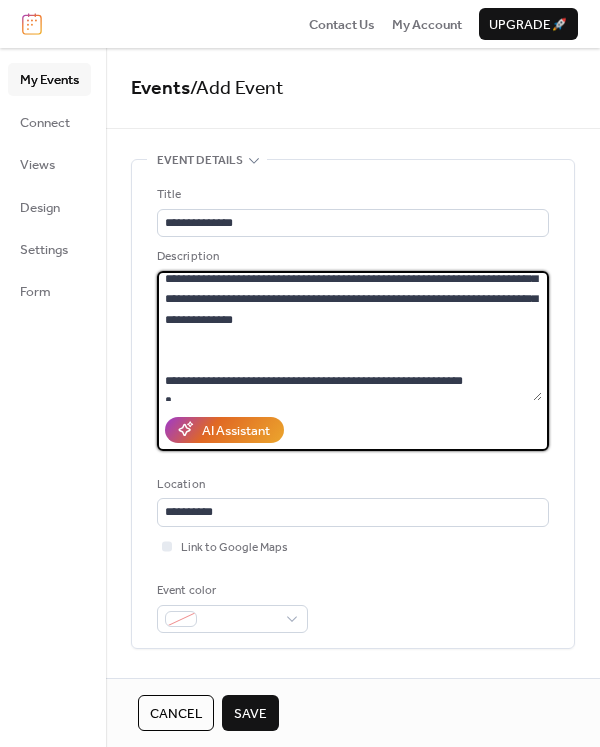 click on "**********" at bounding box center (349, 336) 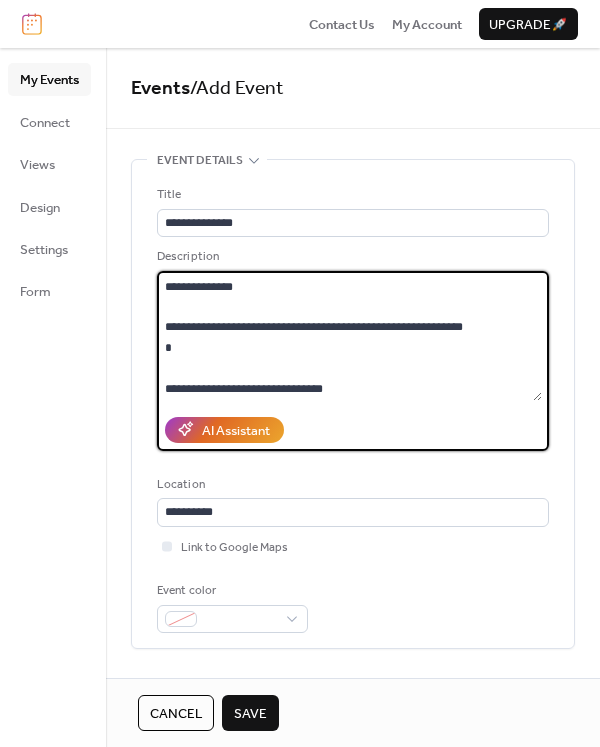 scroll, scrollTop: 102, scrollLeft: 0, axis: vertical 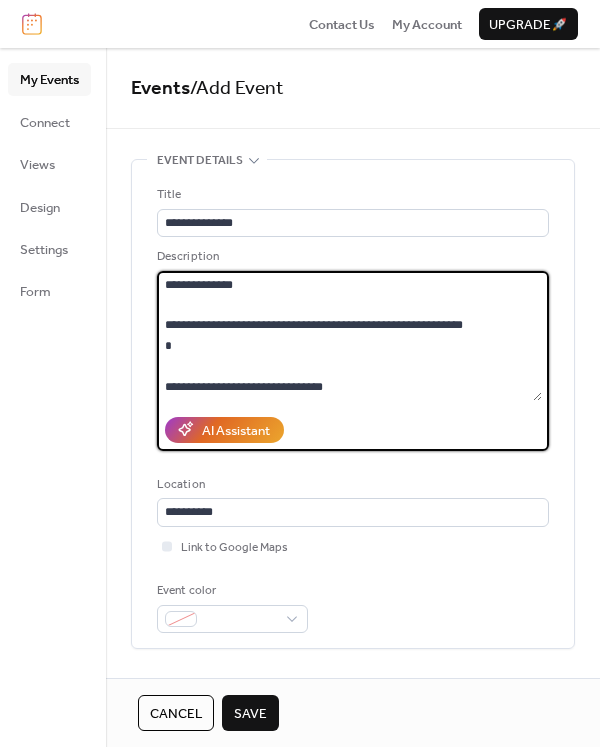 click on "**********" at bounding box center (349, 336) 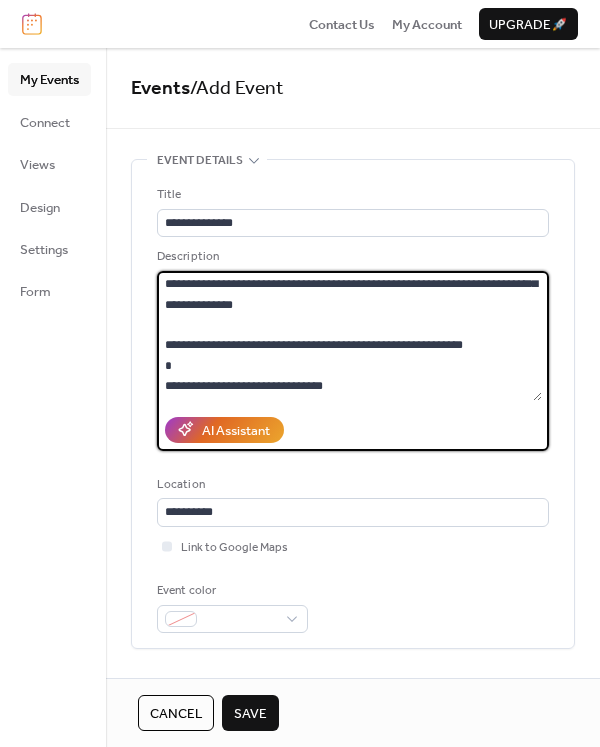 scroll, scrollTop: 82, scrollLeft: 0, axis: vertical 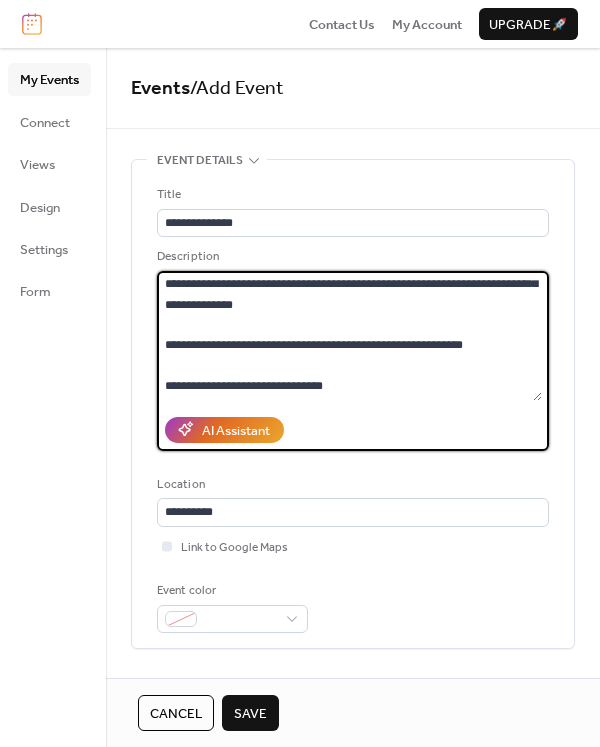 click on "**********" at bounding box center [349, 336] 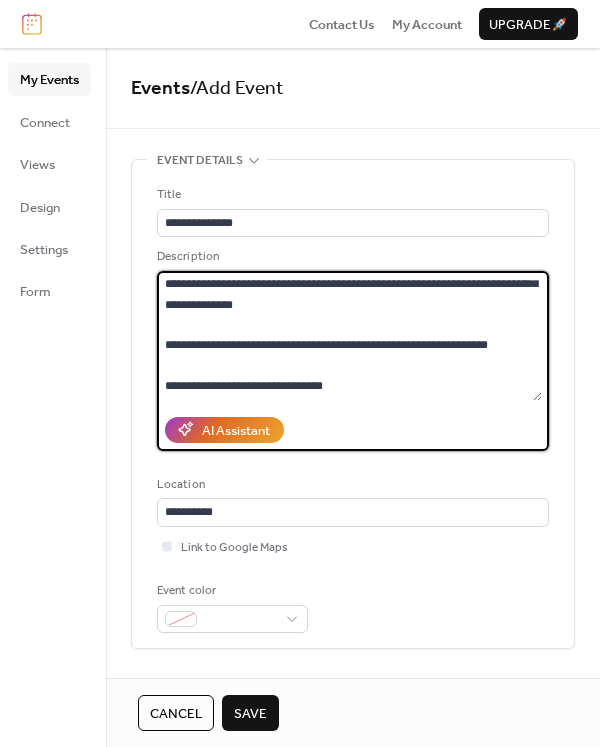 click on "**********" at bounding box center [349, 336] 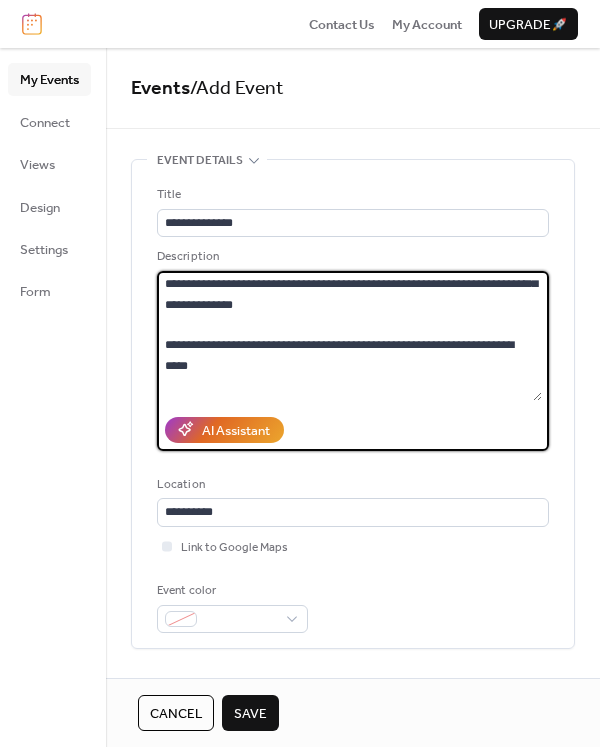 scroll, scrollTop: 102, scrollLeft: 0, axis: vertical 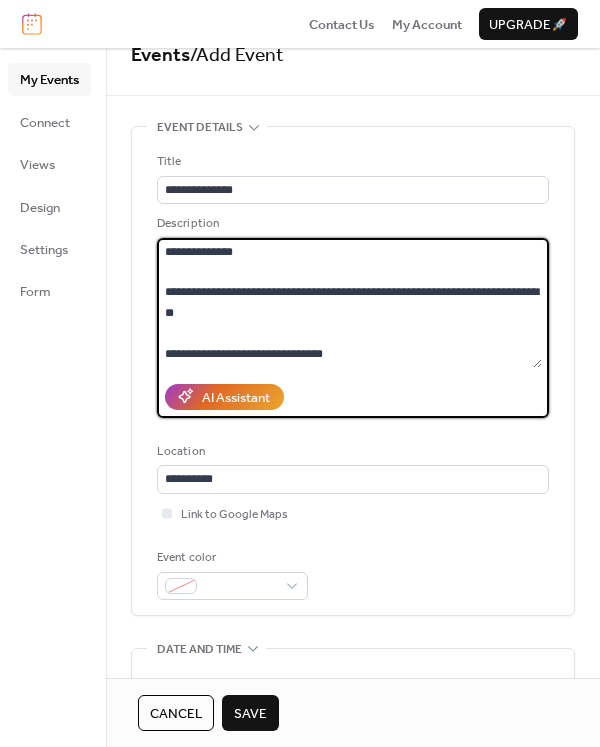 type on "**********" 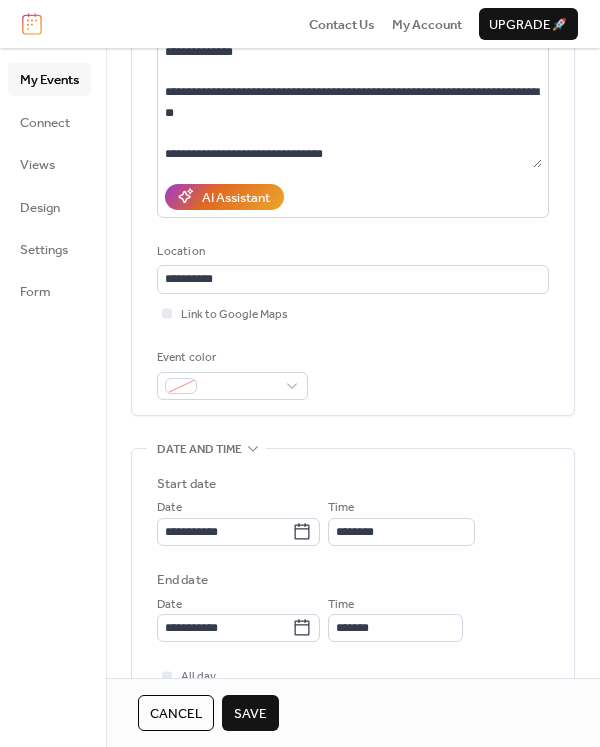 scroll, scrollTop: 267, scrollLeft: 0, axis: vertical 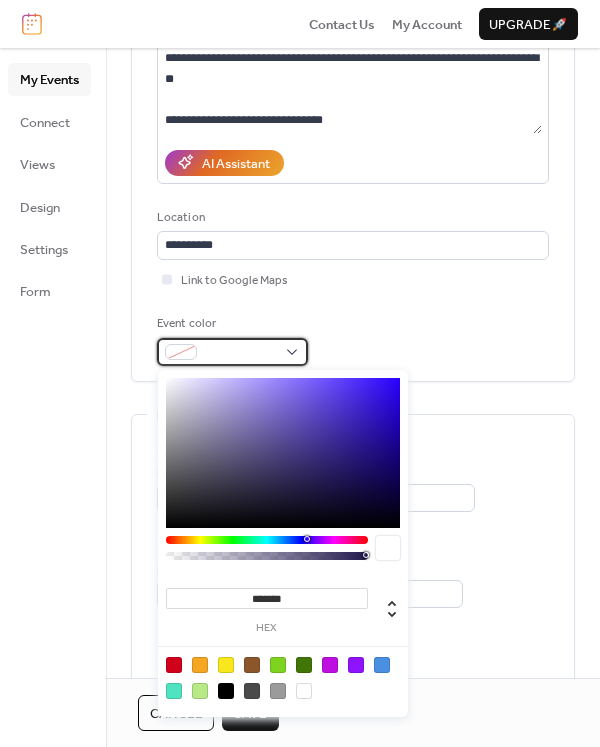 click at bounding box center [232, 352] 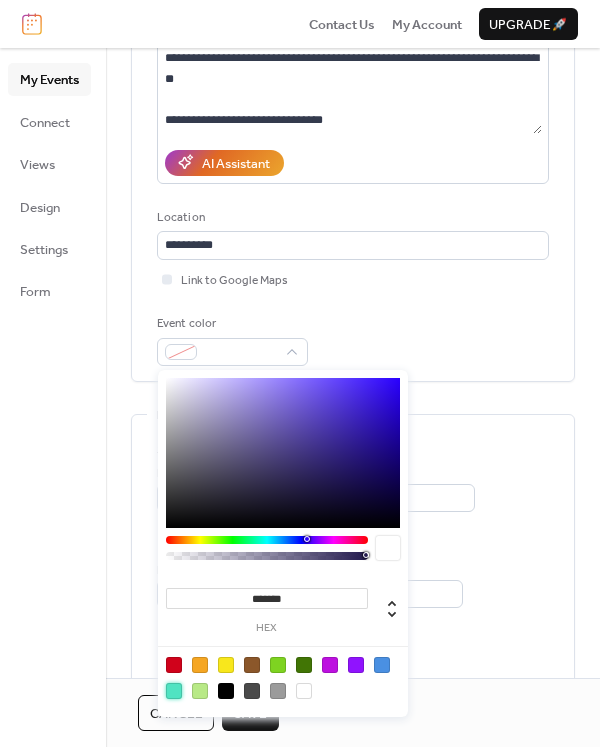 click at bounding box center (174, 691) 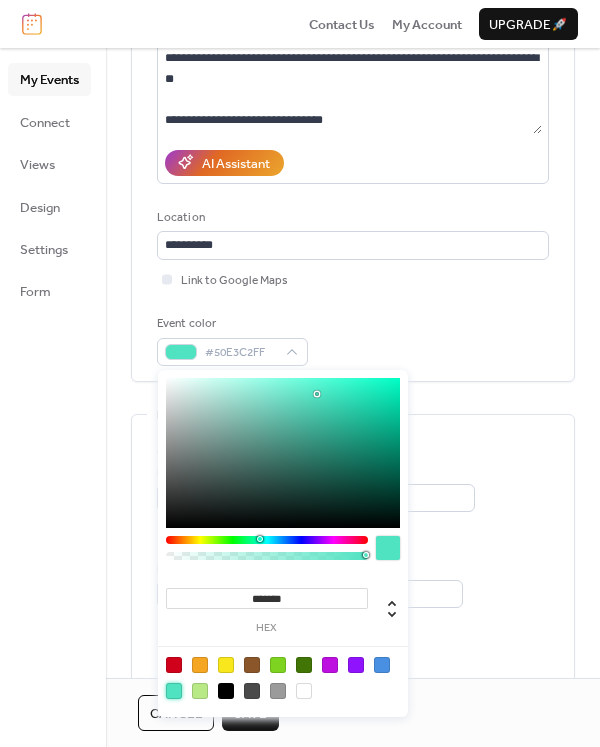 click on "Event color #50E3C2FF" at bounding box center (353, 340) 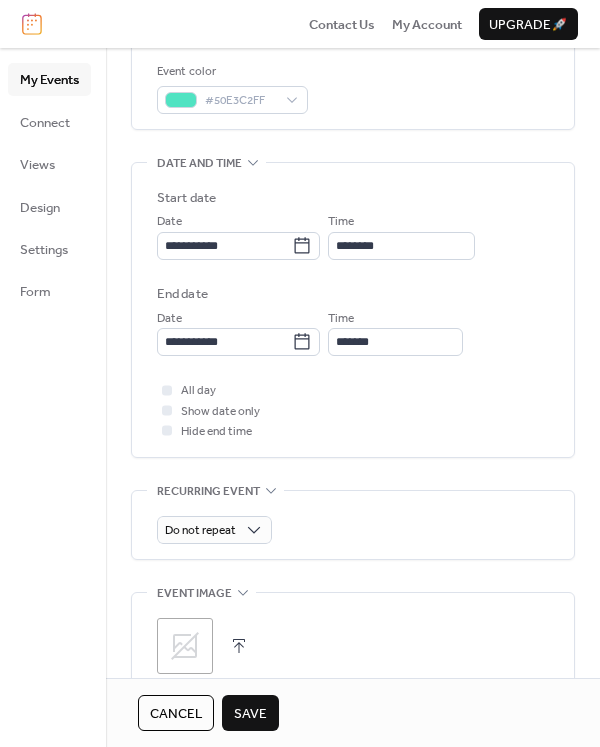 scroll, scrollTop: 533, scrollLeft: 0, axis: vertical 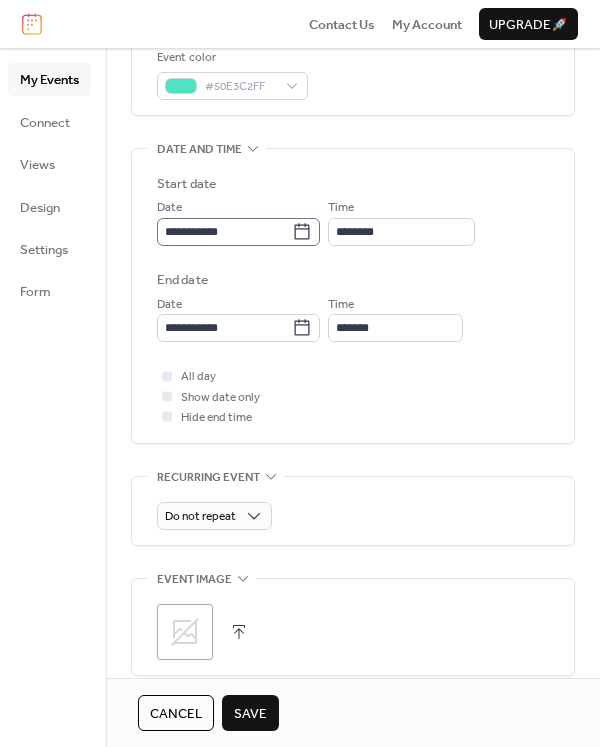 click 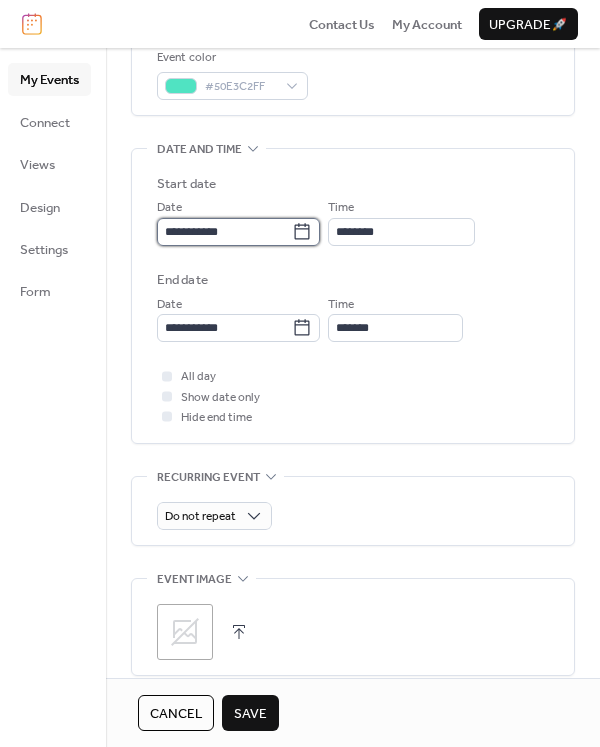click on "**********" at bounding box center (224, 232) 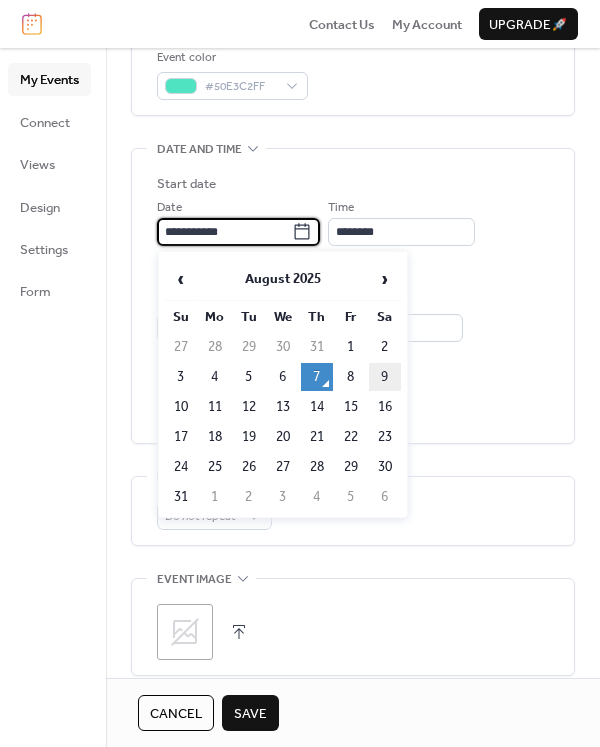 click on "9" at bounding box center (385, 377) 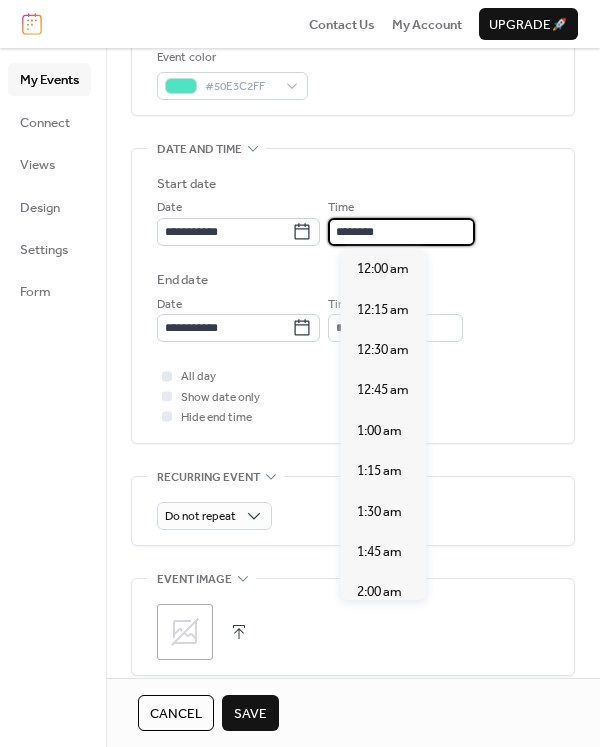 scroll, scrollTop: 1940, scrollLeft: 0, axis: vertical 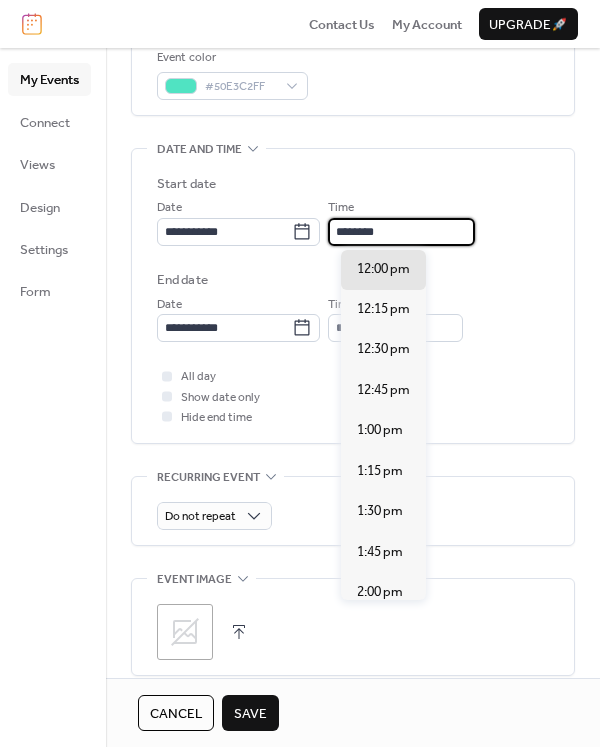drag, startPoint x: 412, startPoint y: 234, endPoint x: 334, endPoint y: 229, distance: 78.160095 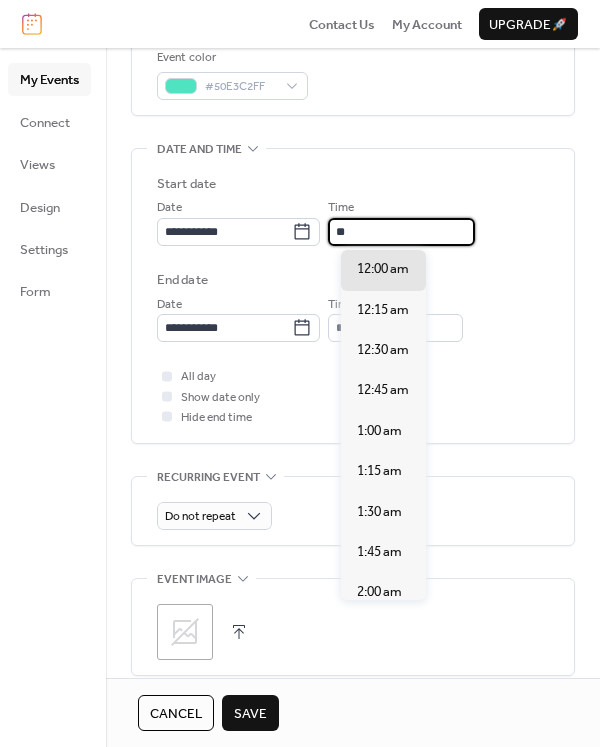 scroll, scrollTop: 1778, scrollLeft: 0, axis: vertical 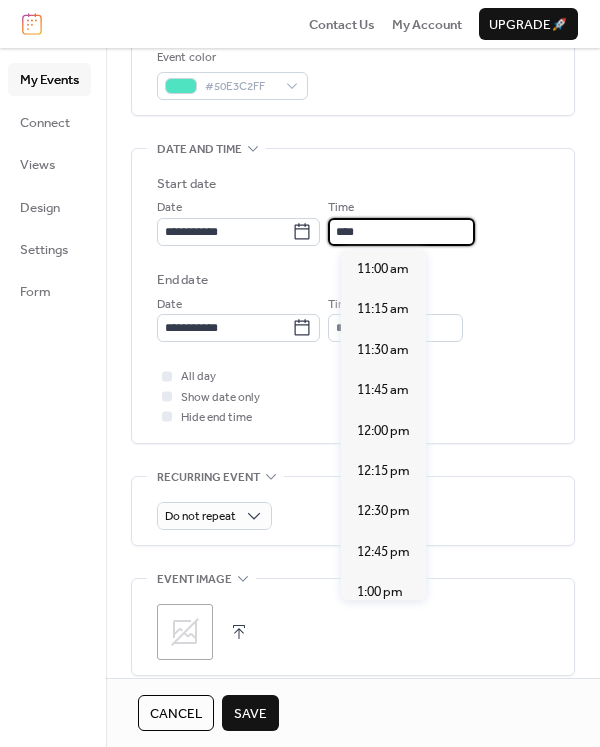 type on "********" 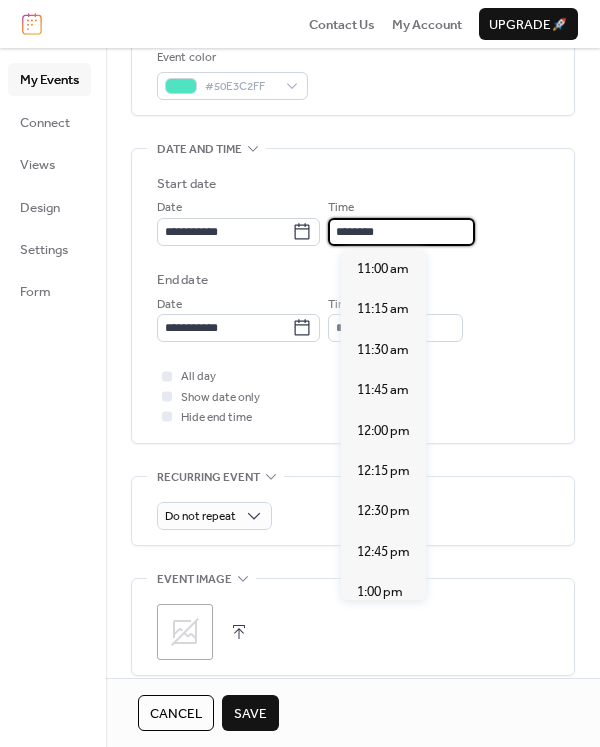 click on "End date" at bounding box center [353, 280] 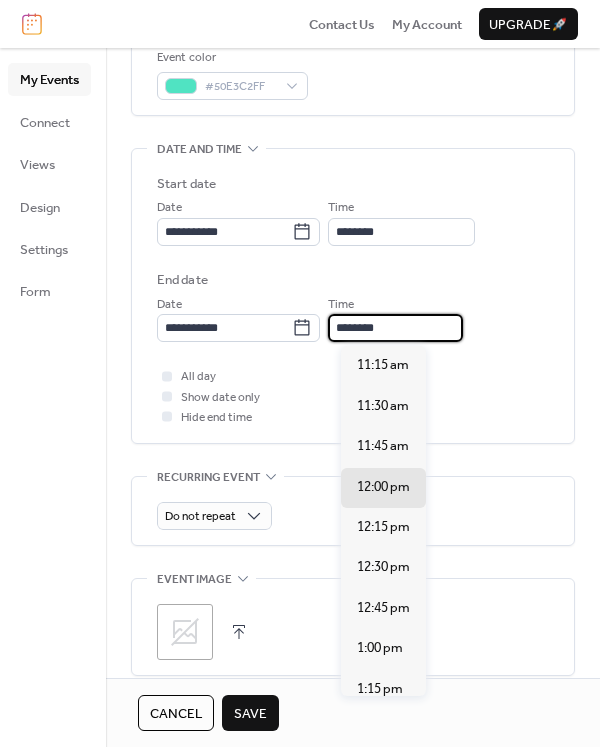 drag, startPoint x: 442, startPoint y: 322, endPoint x: 344, endPoint y: 324, distance: 98.02041 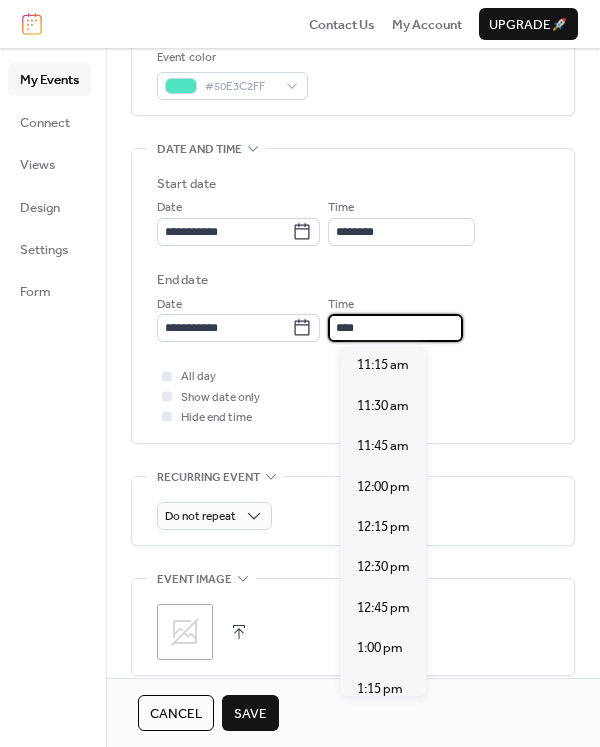 type on "*******" 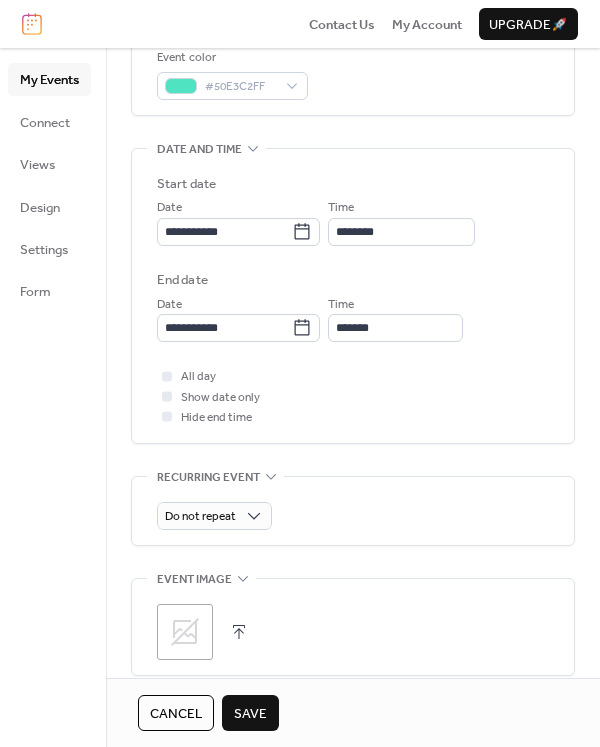click on "**********" at bounding box center [353, 306] 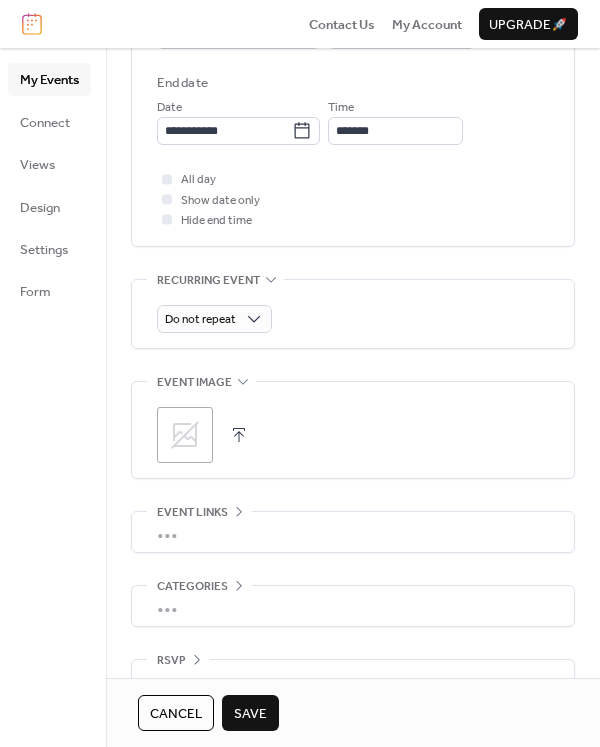 scroll, scrollTop: 733, scrollLeft: 0, axis: vertical 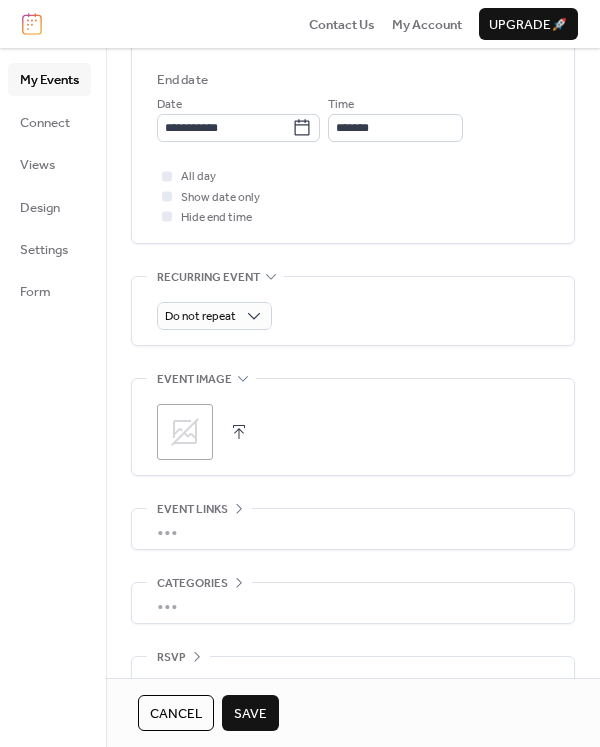 click at bounding box center [239, 432] 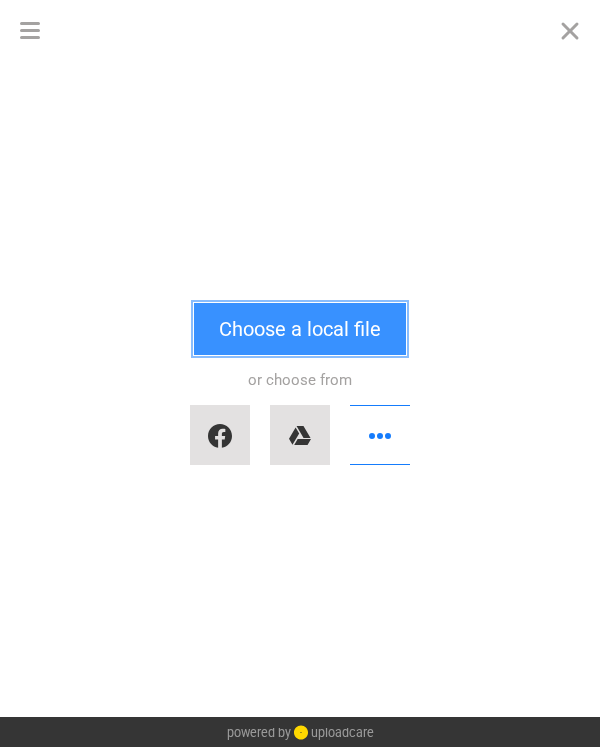 click on "Choose a local file" at bounding box center (300, 329) 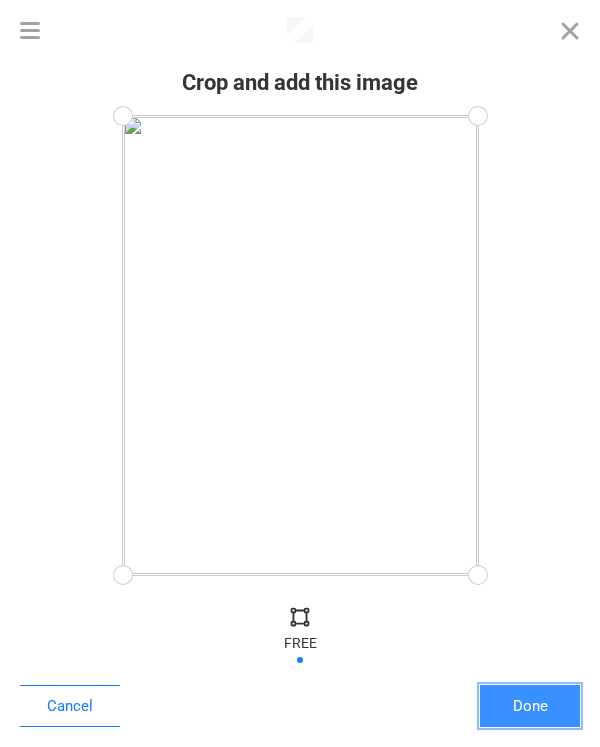 click on "Done" at bounding box center [530, 706] 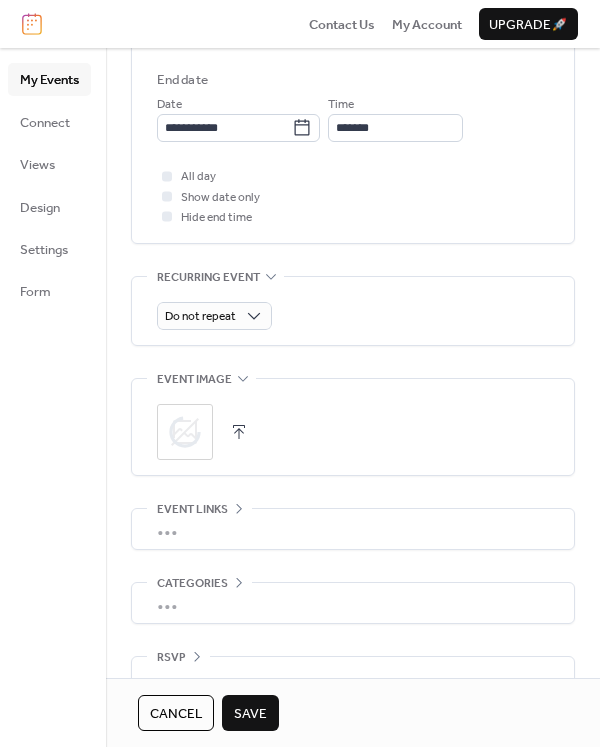 scroll, scrollTop: 773, scrollLeft: 0, axis: vertical 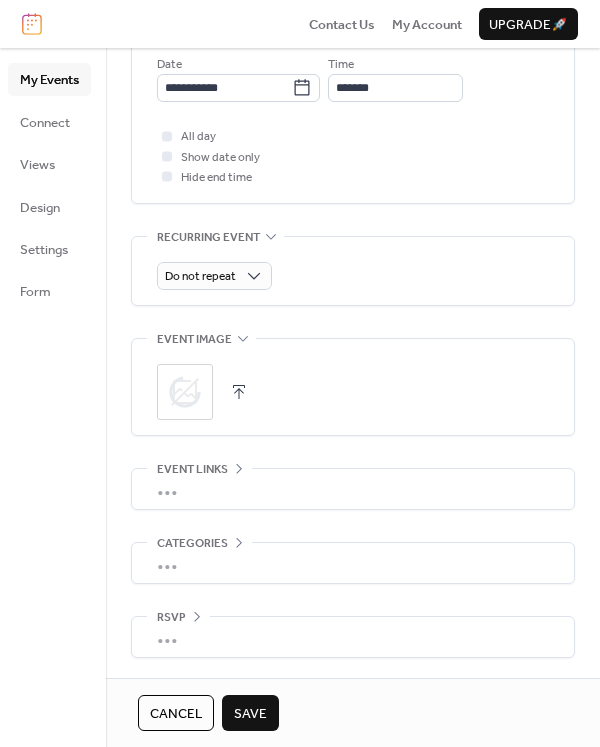 click on "Save" at bounding box center [250, 714] 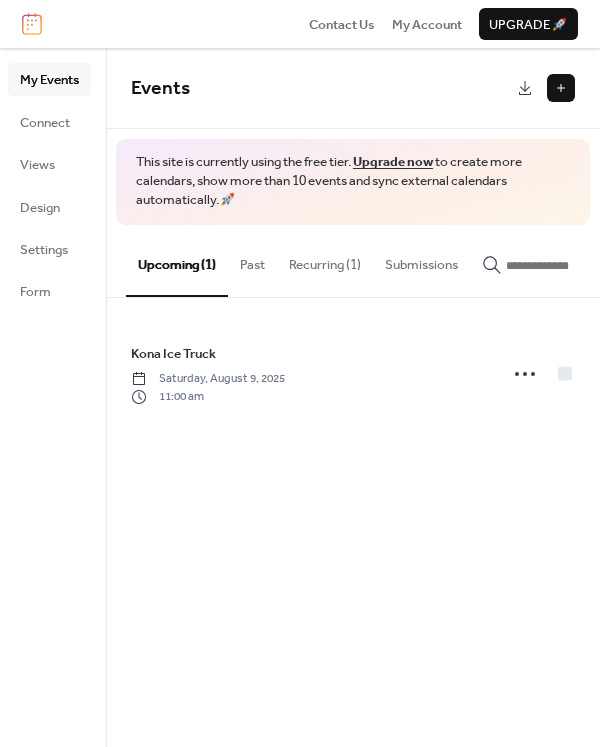 click on "Events This site is currently using the free tier.   Upgrade now   to create more calendars, show more than 10 events and sync external calendars automatically. 🚀 Upcoming (1) Past Recurring (1) Submissions Kona Ice Truck Saturday, August 9, 2025 11:00 am Cancel" at bounding box center (353, 397) 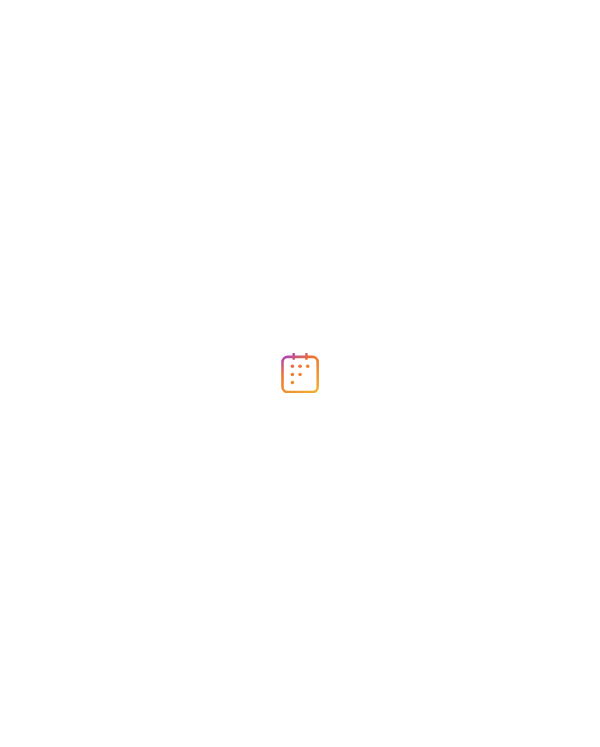 scroll, scrollTop: 0, scrollLeft: 0, axis: both 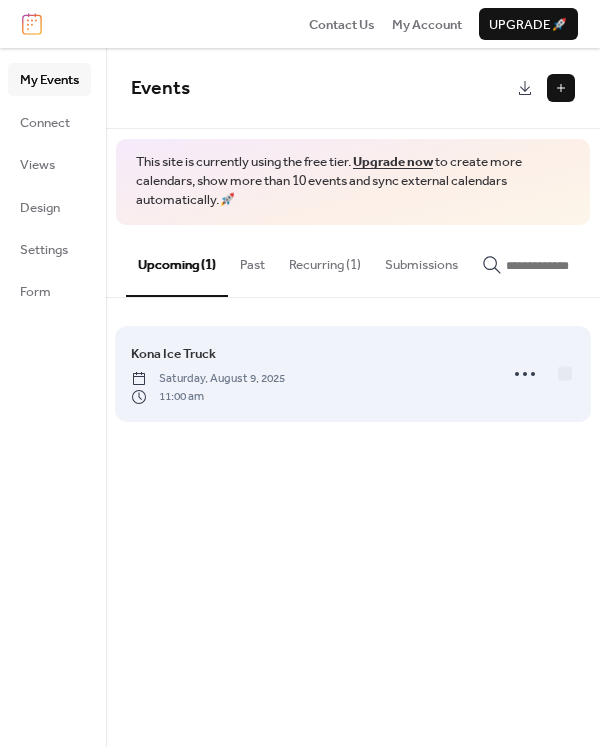 click on "Kona Ice Truck Saturday, [DATE] [TIME]" at bounding box center (308, 374) 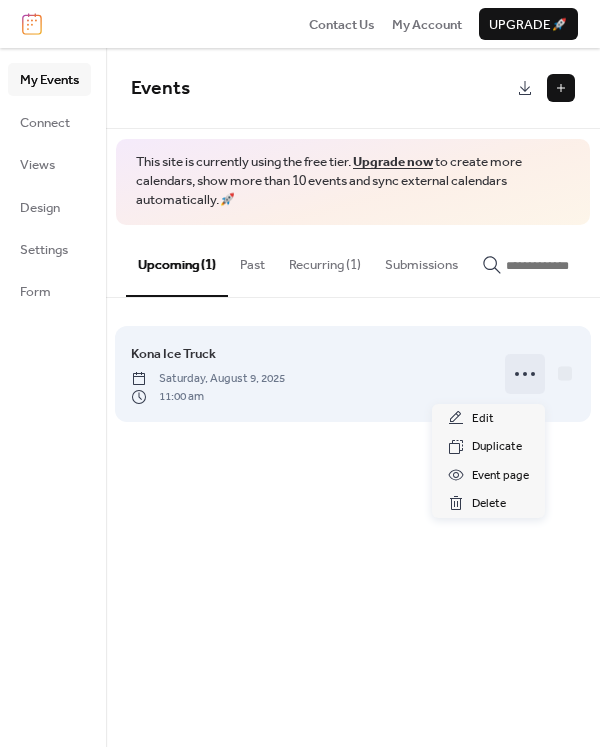 click 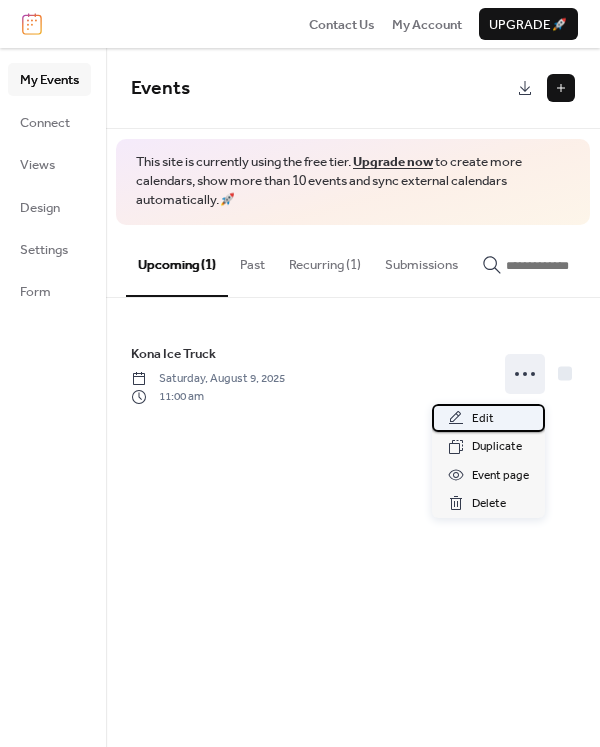 click on "Edit" at bounding box center [483, 419] 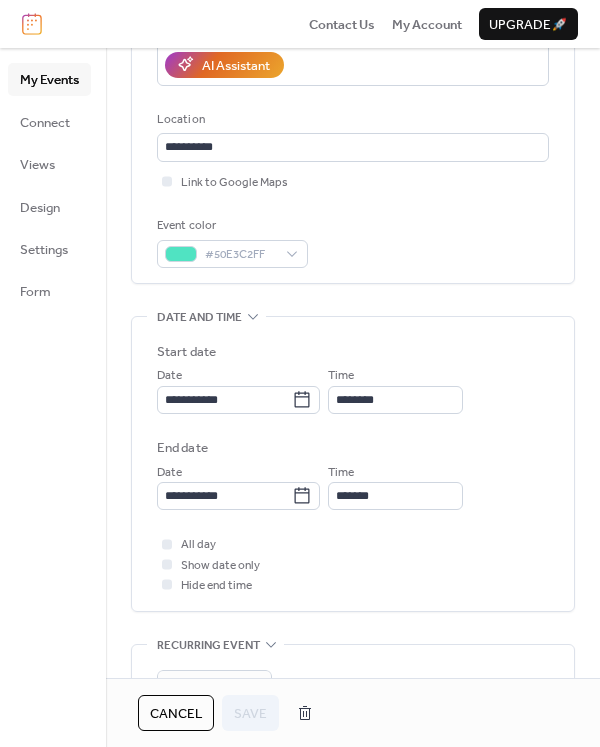 scroll, scrollTop: 367, scrollLeft: 0, axis: vertical 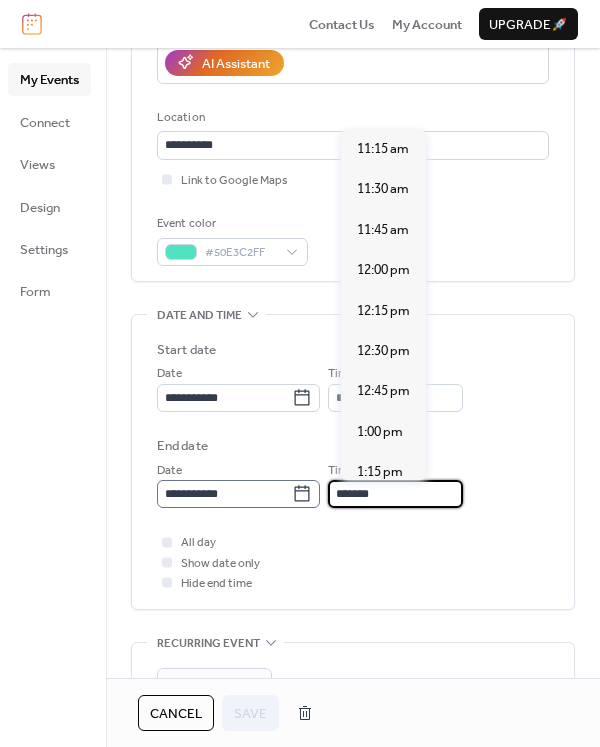drag, startPoint x: 387, startPoint y: 497, endPoint x: 290, endPoint y: 490, distance: 97.25225 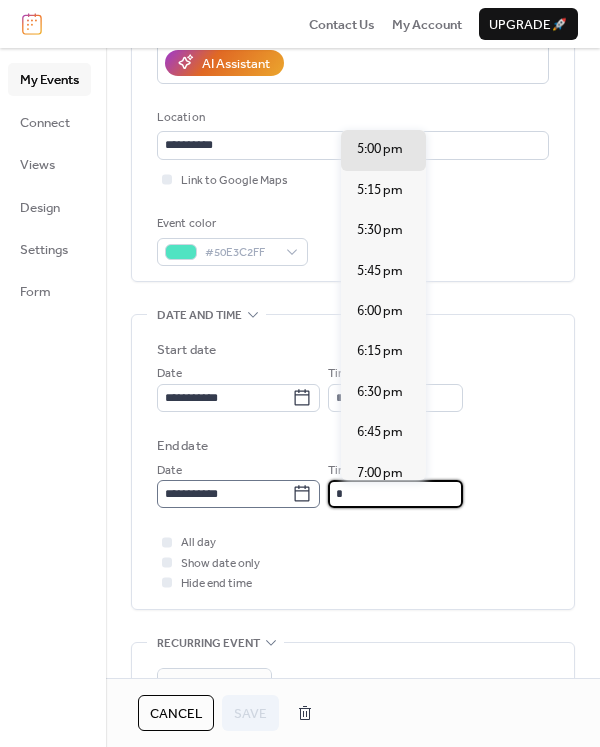 scroll, scrollTop: 0, scrollLeft: 0, axis: both 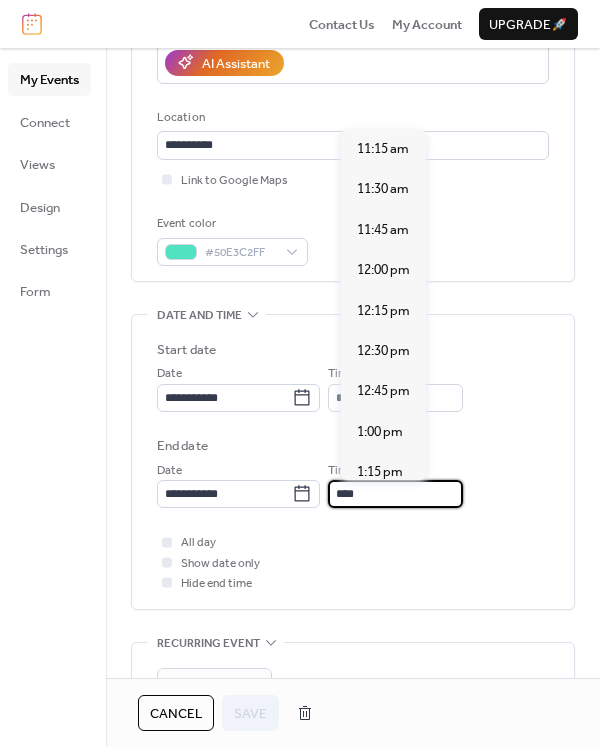 type on "*******" 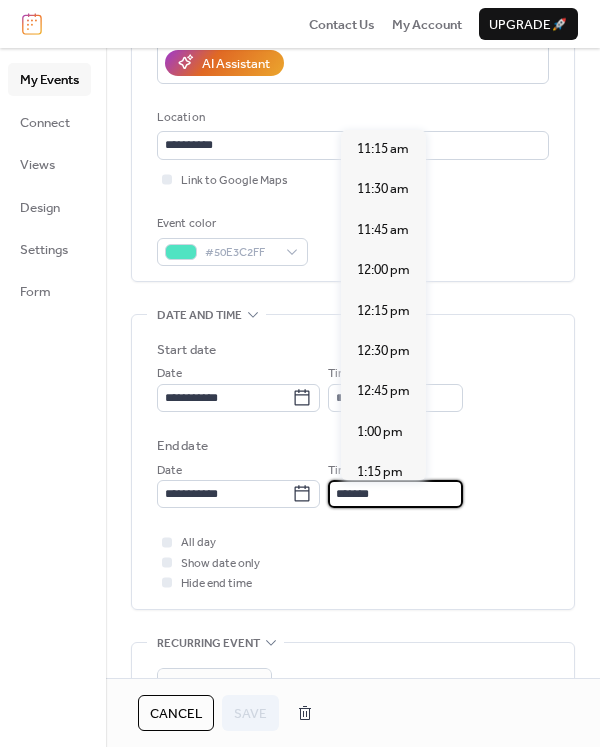 click on "All day Show date only Hide end time" at bounding box center [353, 562] 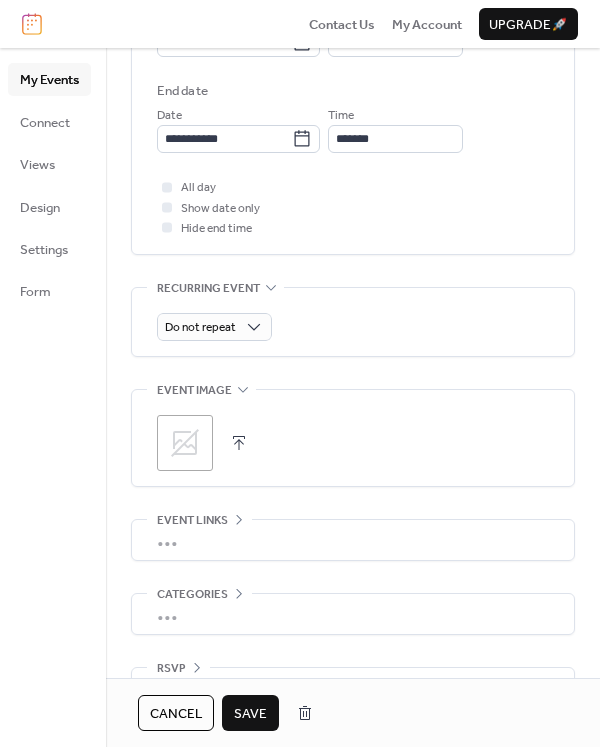 scroll, scrollTop: 773, scrollLeft: 0, axis: vertical 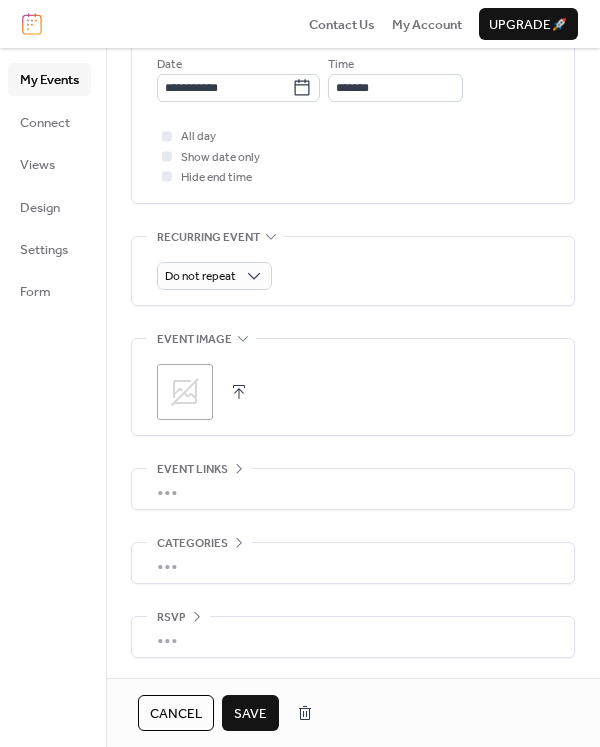 click on "Save" at bounding box center (250, 714) 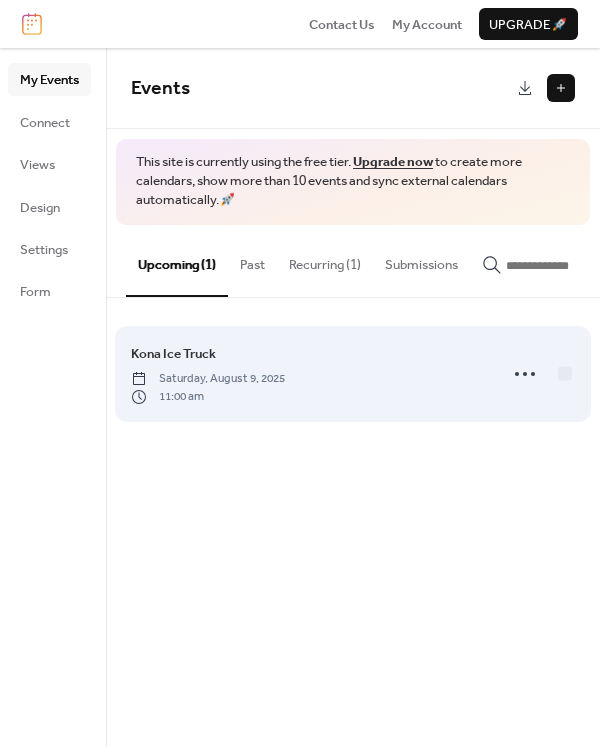 click on "Kona Ice Truck Saturday, [DATE] [TIME]" at bounding box center (308, 374) 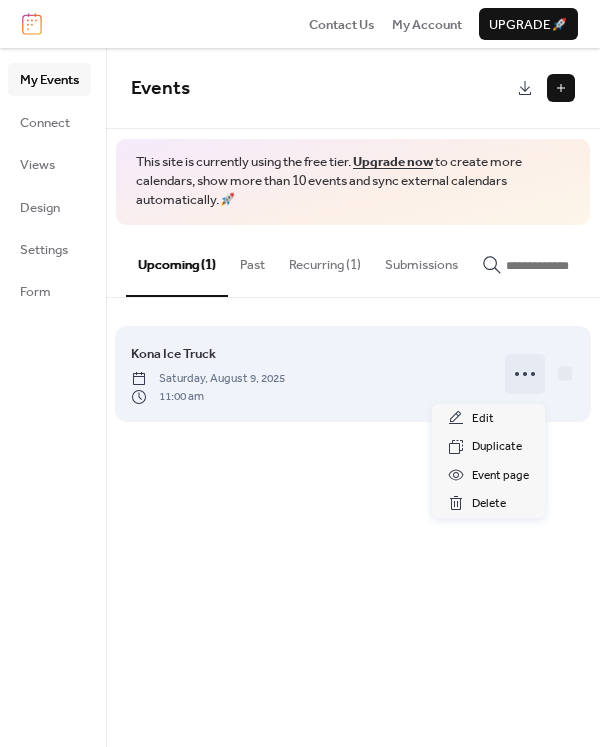 click 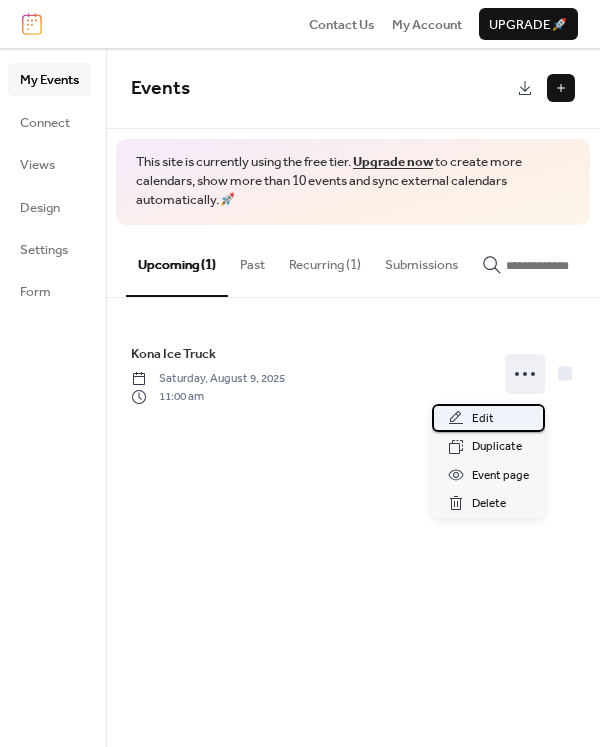 click on "Edit" at bounding box center (483, 419) 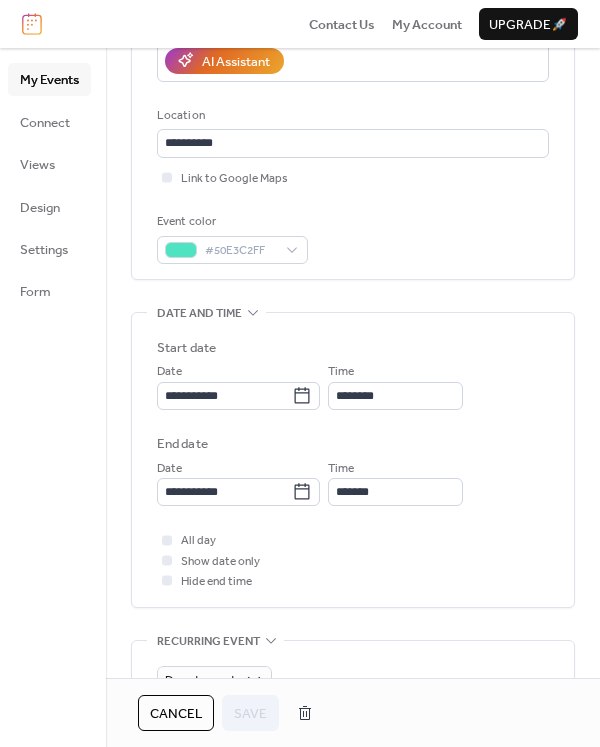 scroll, scrollTop: 700, scrollLeft: 0, axis: vertical 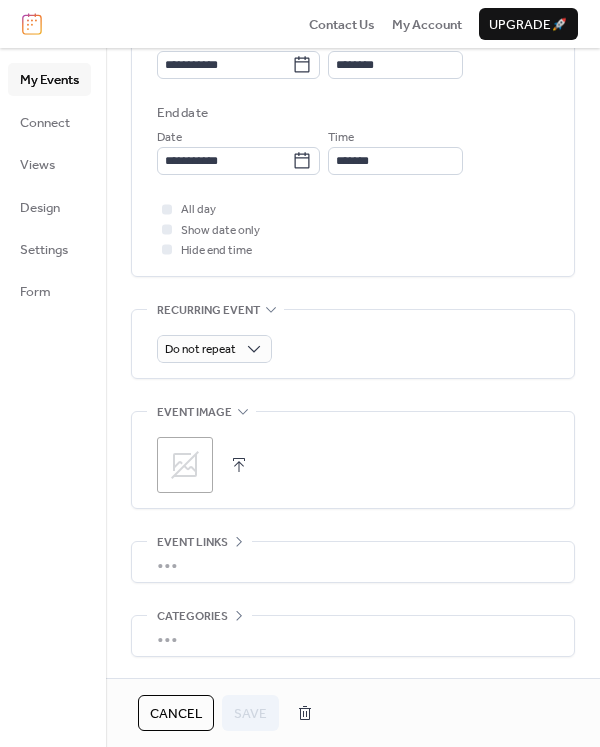 click 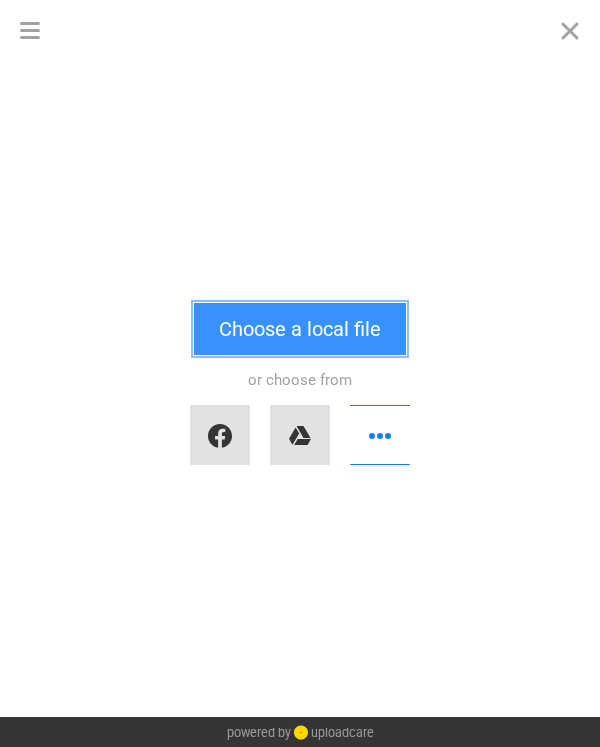 click on "Choose a local file" at bounding box center (300, 329) 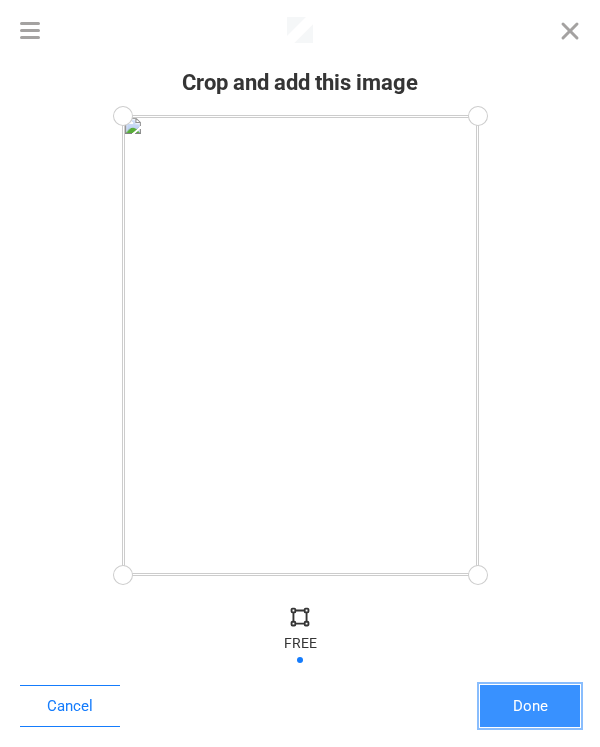 click on "Done" at bounding box center [530, 706] 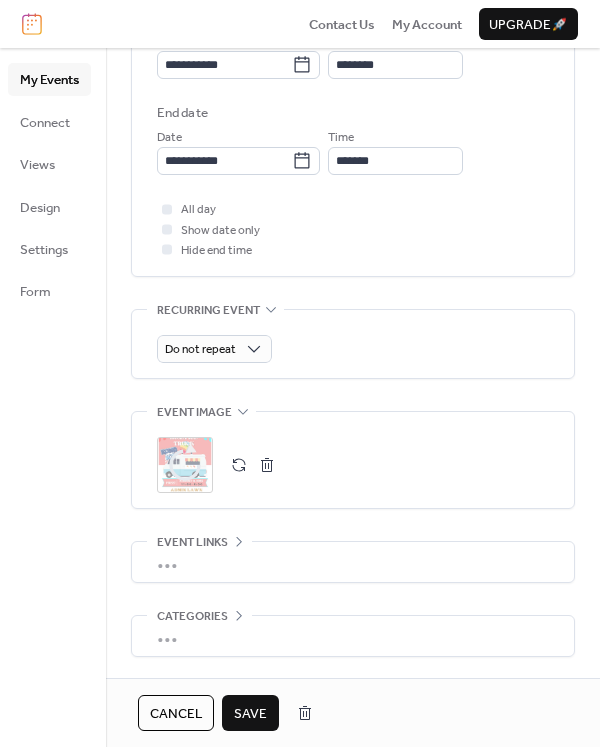 click on "Save" at bounding box center (250, 714) 